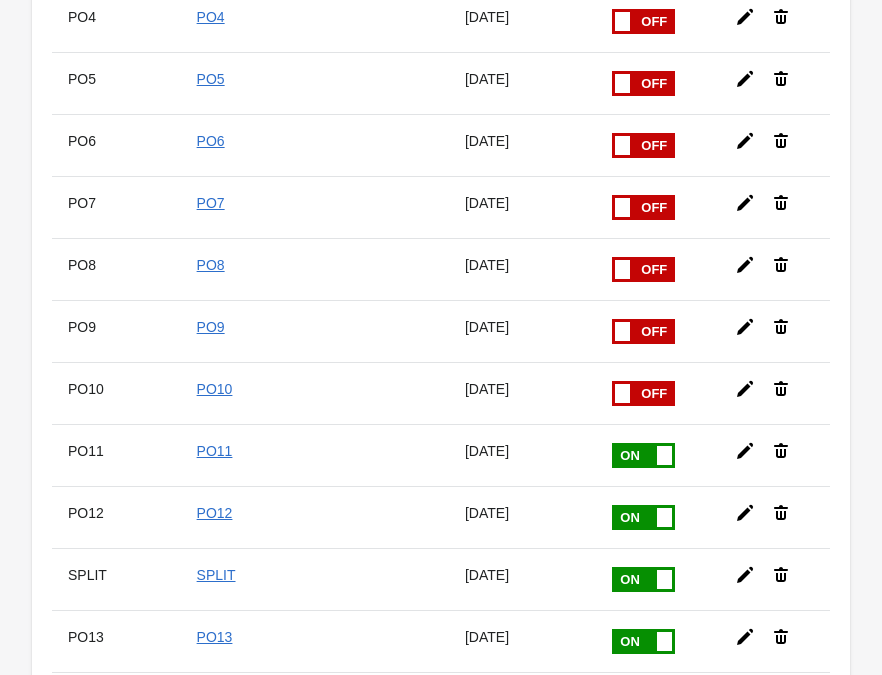 scroll, scrollTop: 0, scrollLeft: 0, axis: both 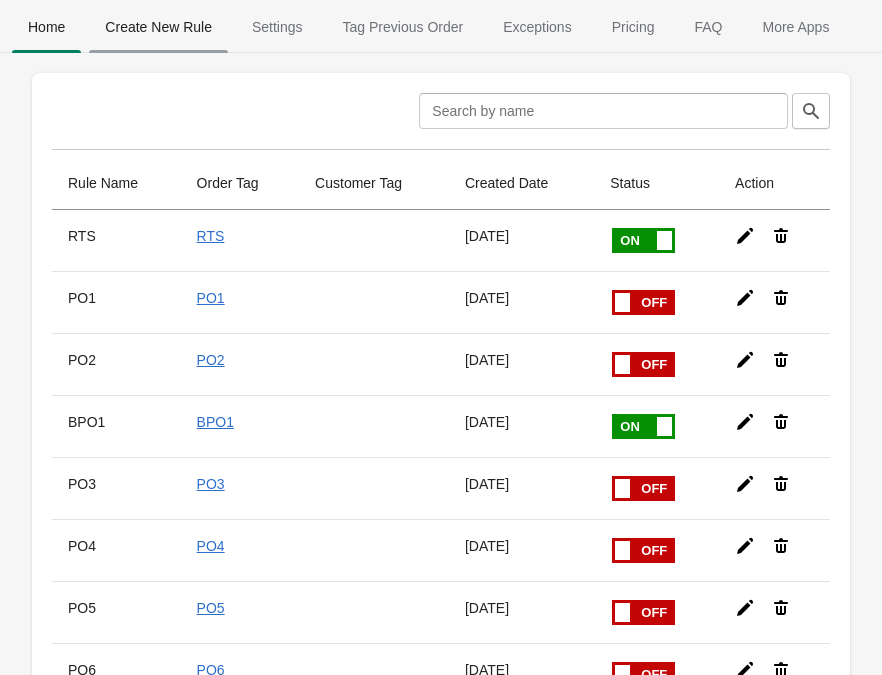 click on "Create New Rule" at bounding box center (158, 27) 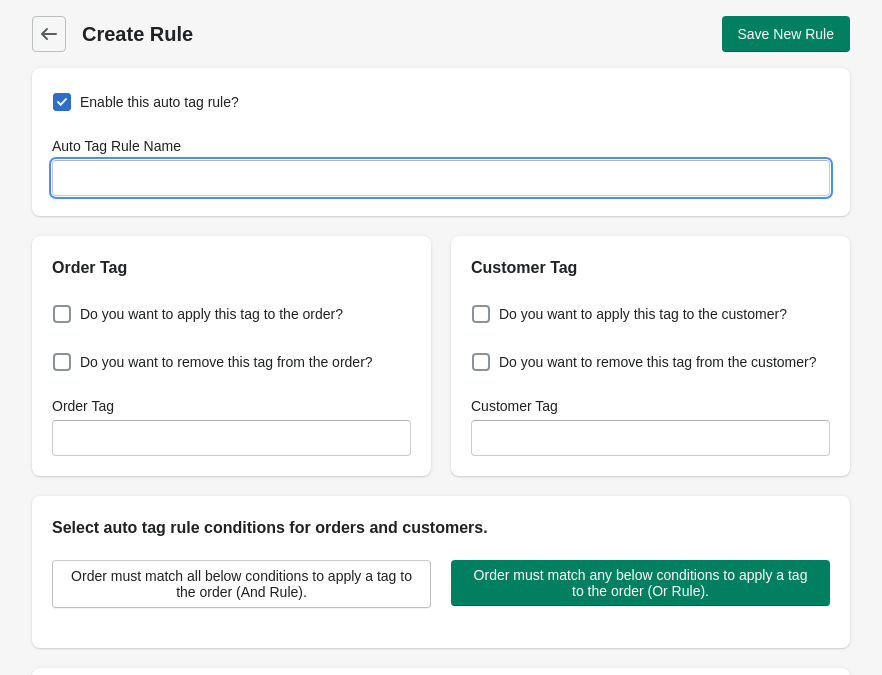 click on "Auto Tag Rule Name" at bounding box center (441, 178) 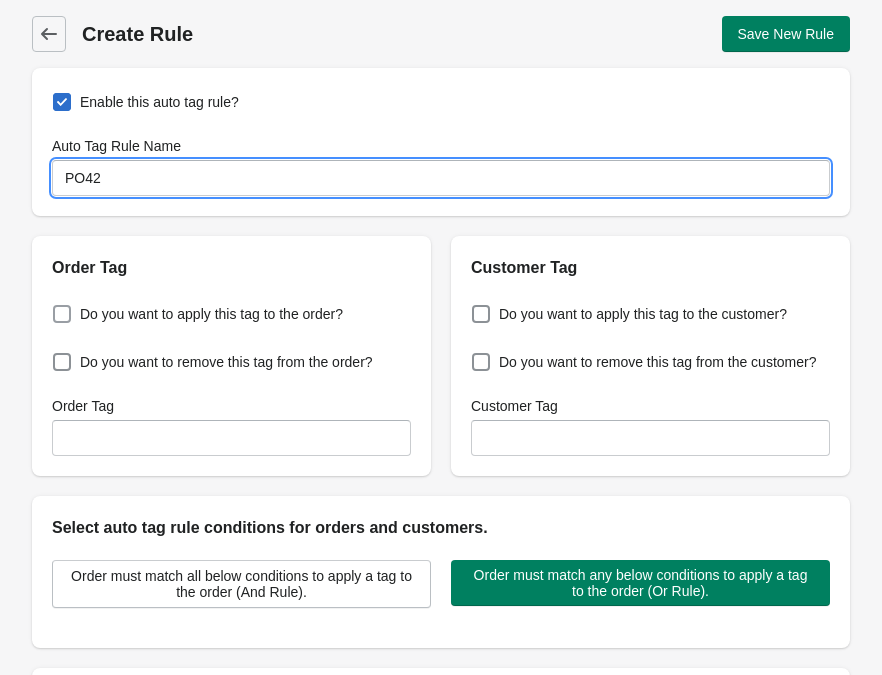 type on "PO42" 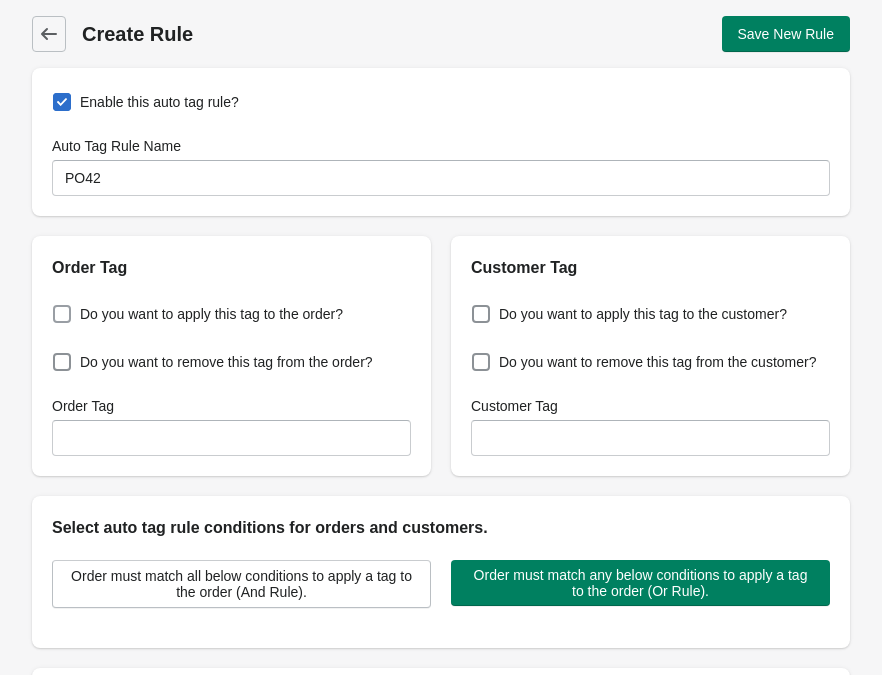 click on "Do you want to apply this tag to the order?" at bounding box center [197, 314] 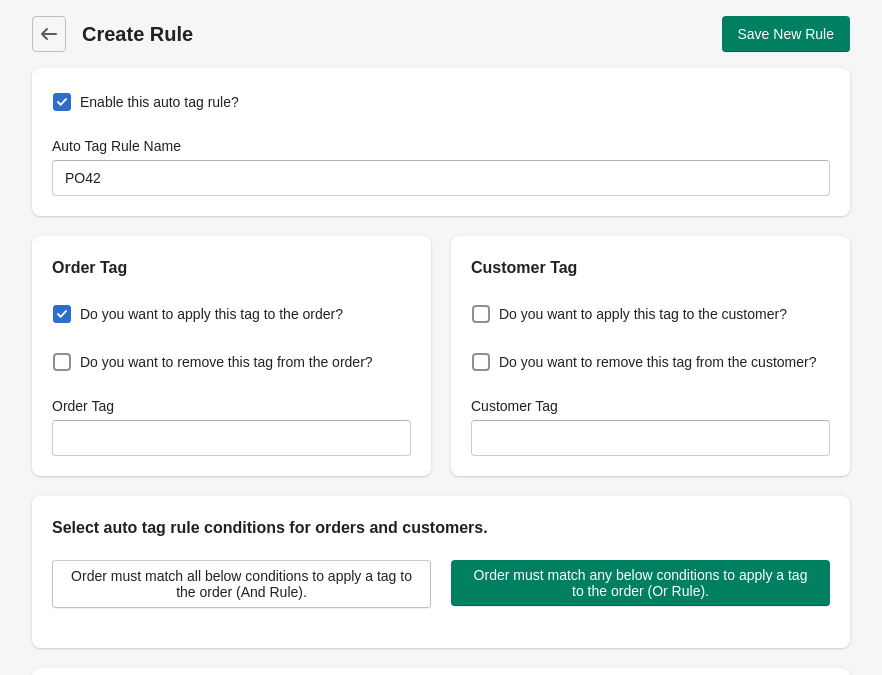 click on "Do you want to apply this tag to the order?" at bounding box center [57, 308] 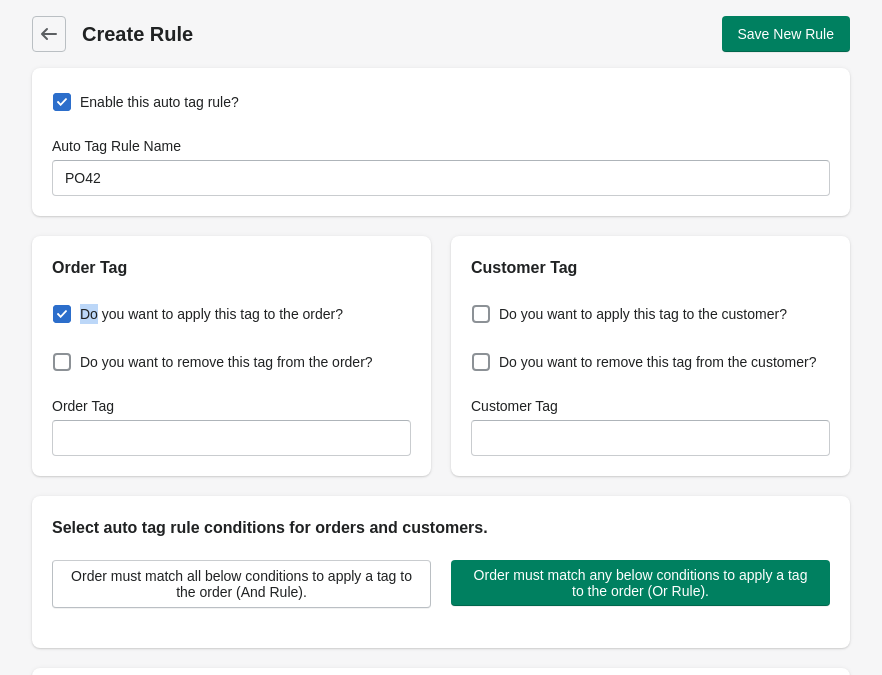 click on "Do you want to apply this tag to the order?" at bounding box center [197, 314] 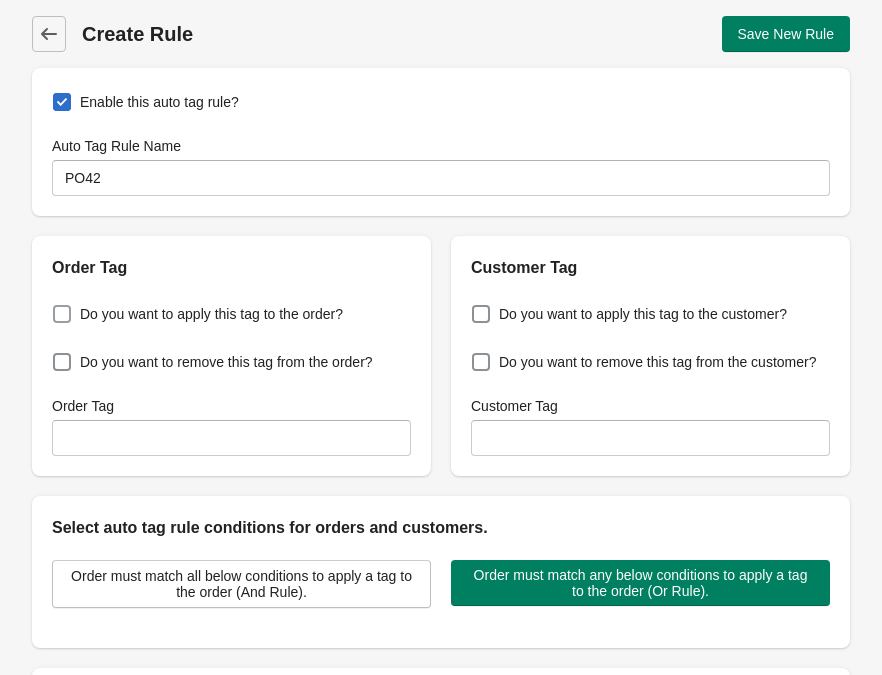 click at bounding box center [62, 314] 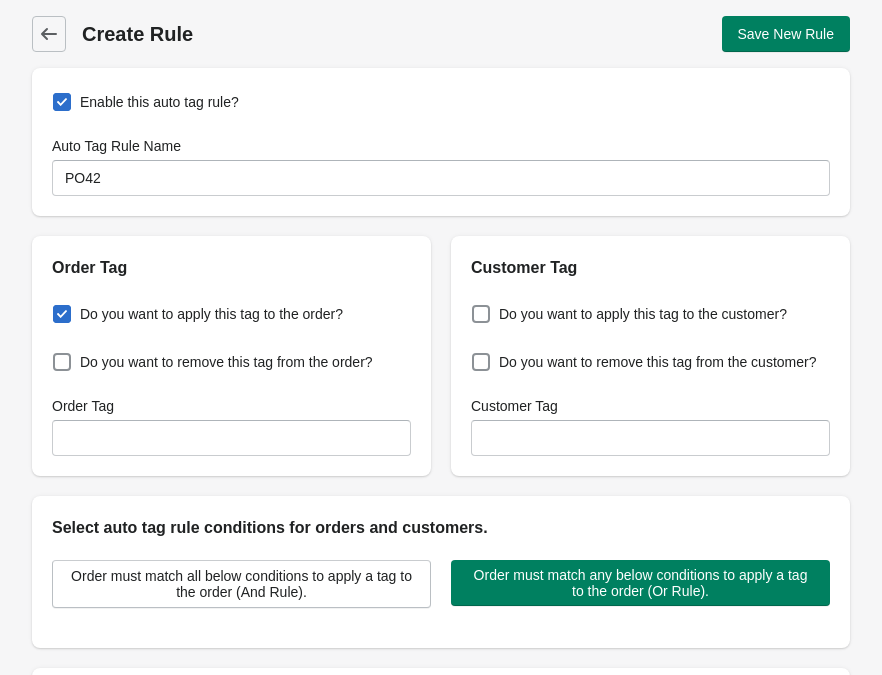 checkbox on "true" 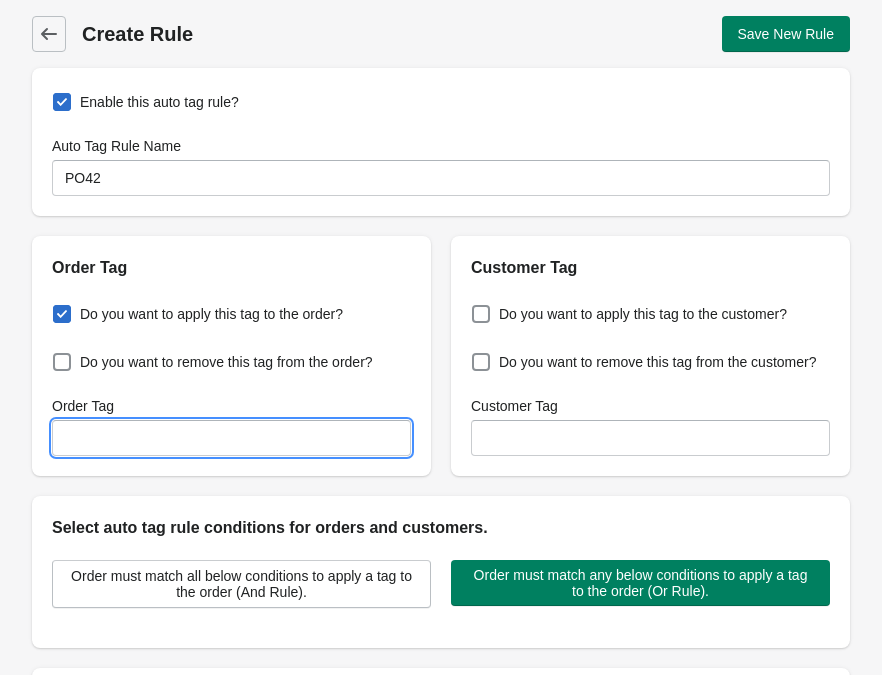 click on "Order Tag" at bounding box center (231, 438) 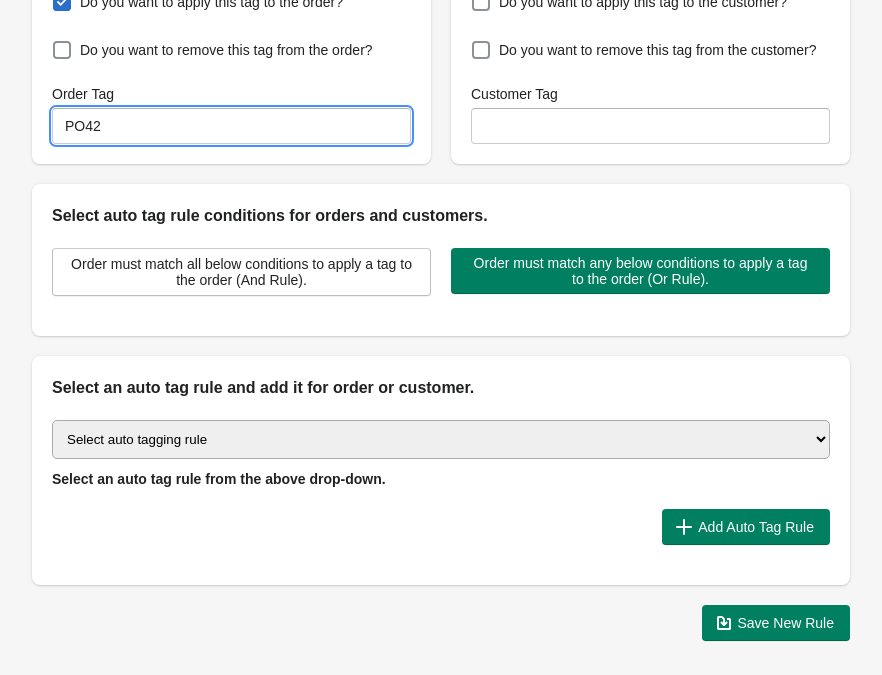 scroll, scrollTop: 398, scrollLeft: 0, axis: vertical 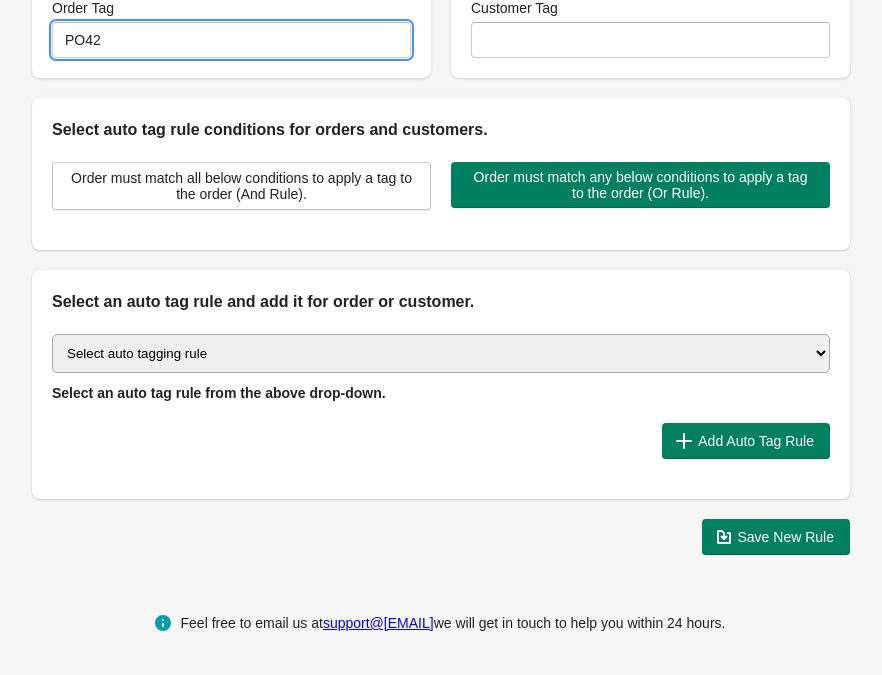 type on "PO42" 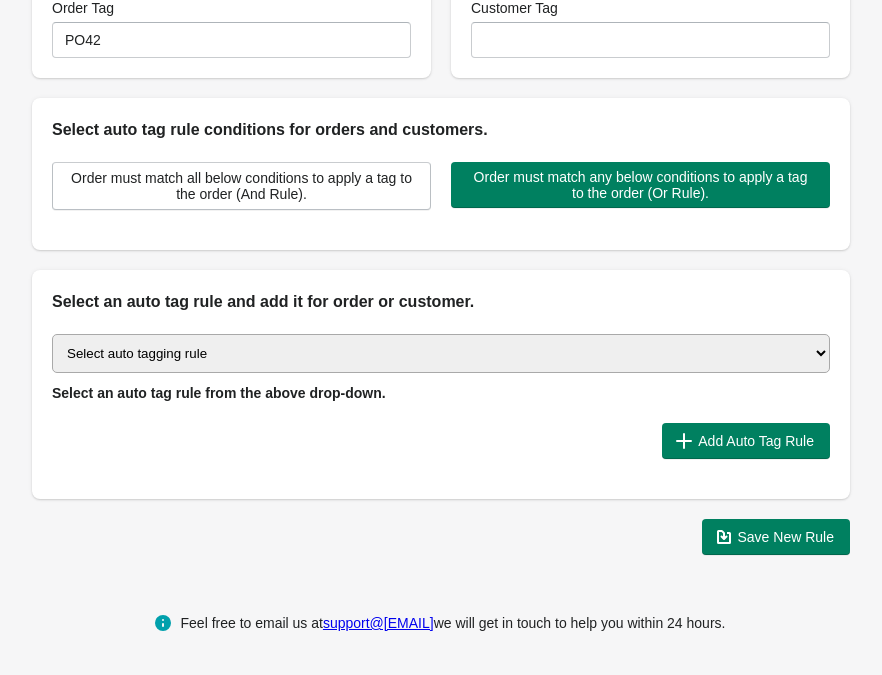 select on "51" 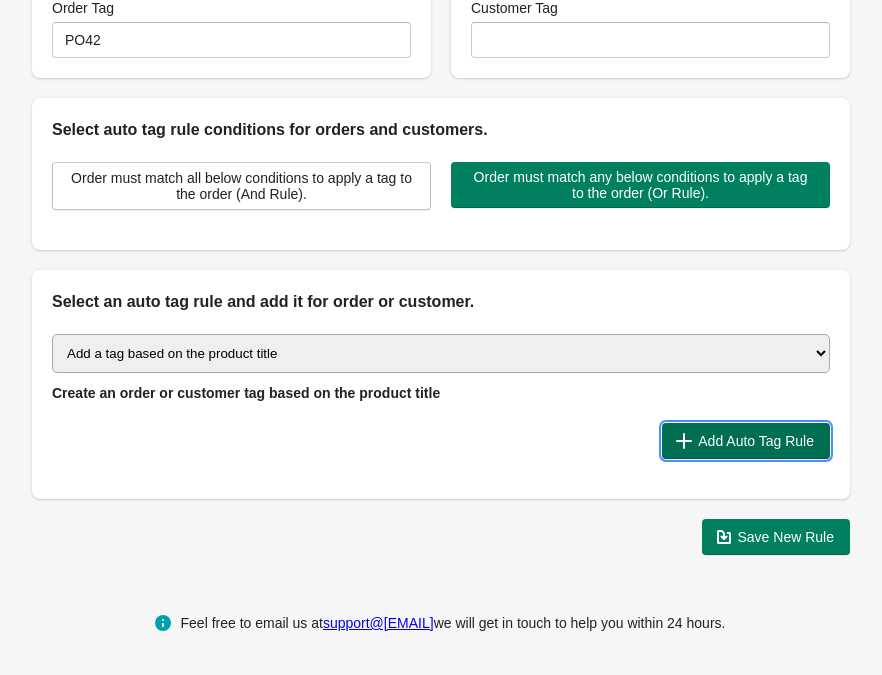 click on "Add Auto Tag Rule" at bounding box center (746, 441) 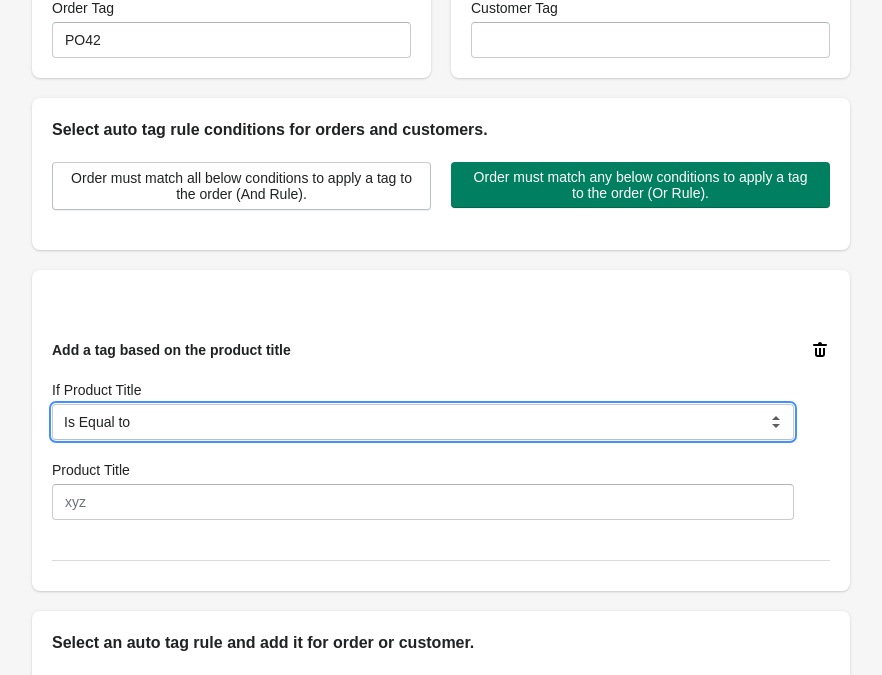 click on "Is Equal to Contain Is not Equal to Does not Contain Start With" at bounding box center [423, 422] 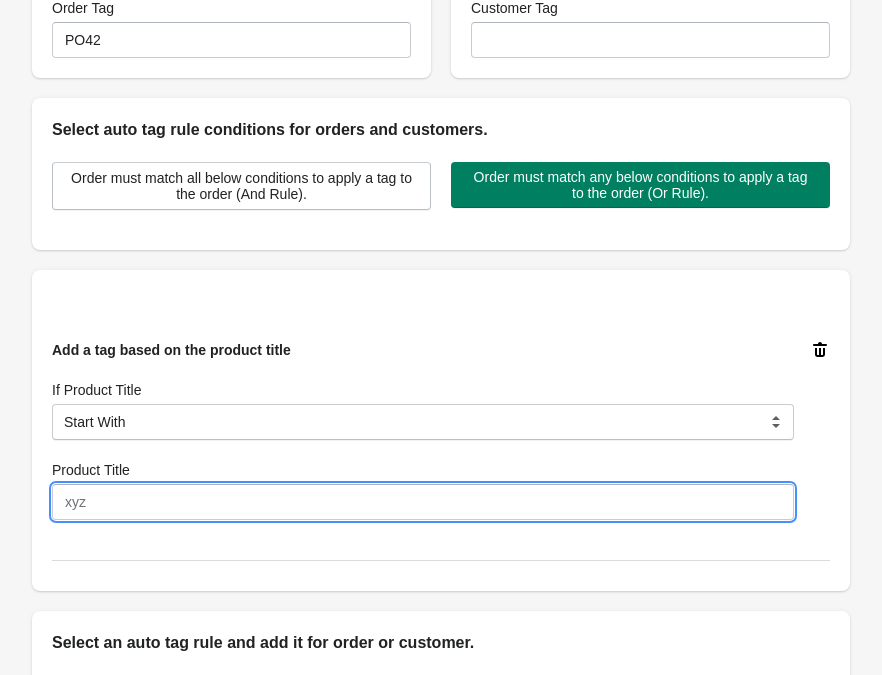 click on "Product Title" at bounding box center [423, 502] 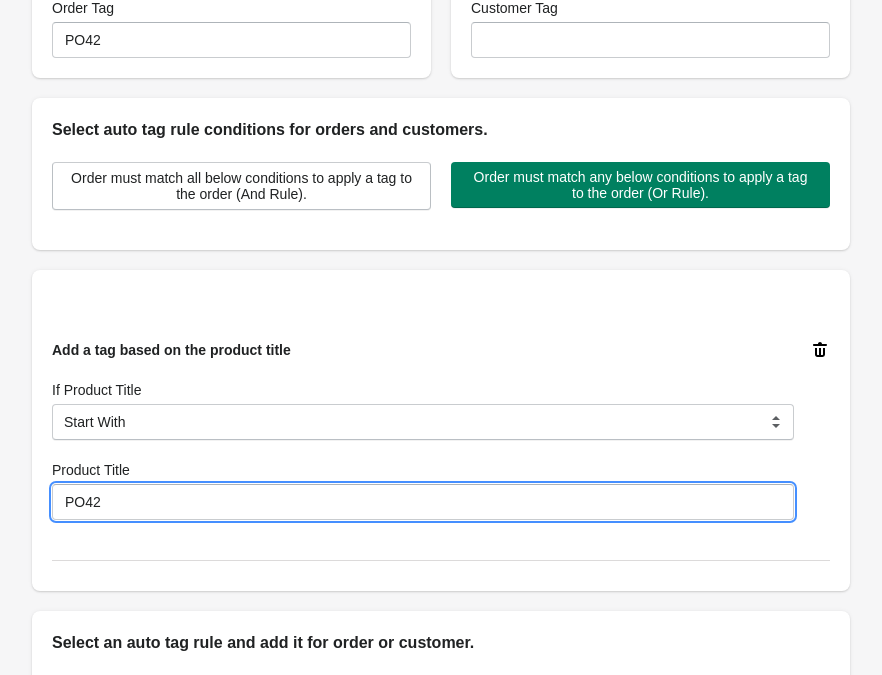 type on "PO42" 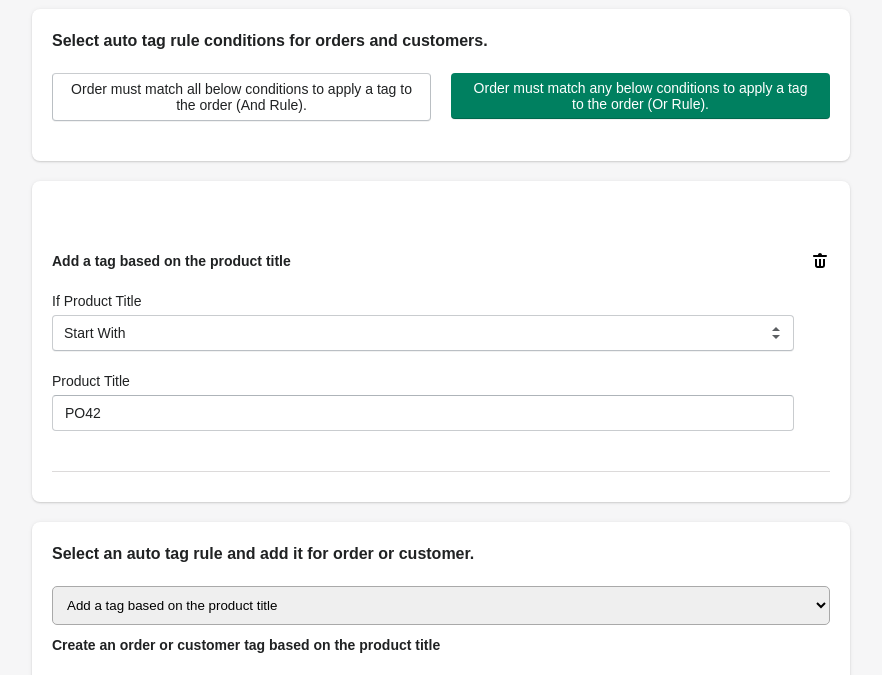 scroll, scrollTop: 606, scrollLeft: 0, axis: vertical 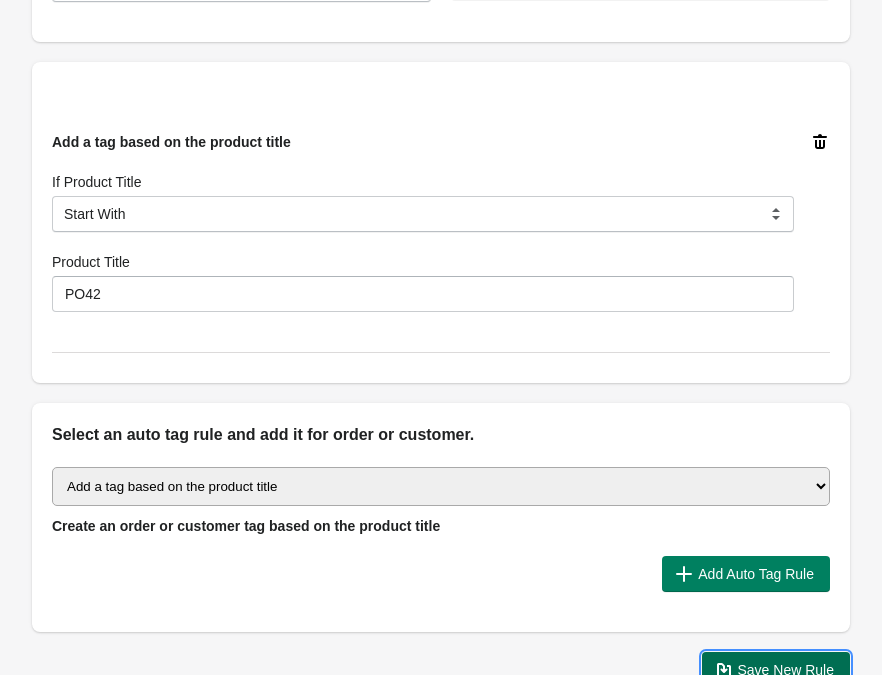 click on "Save New Rule" at bounding box center (786, 670) 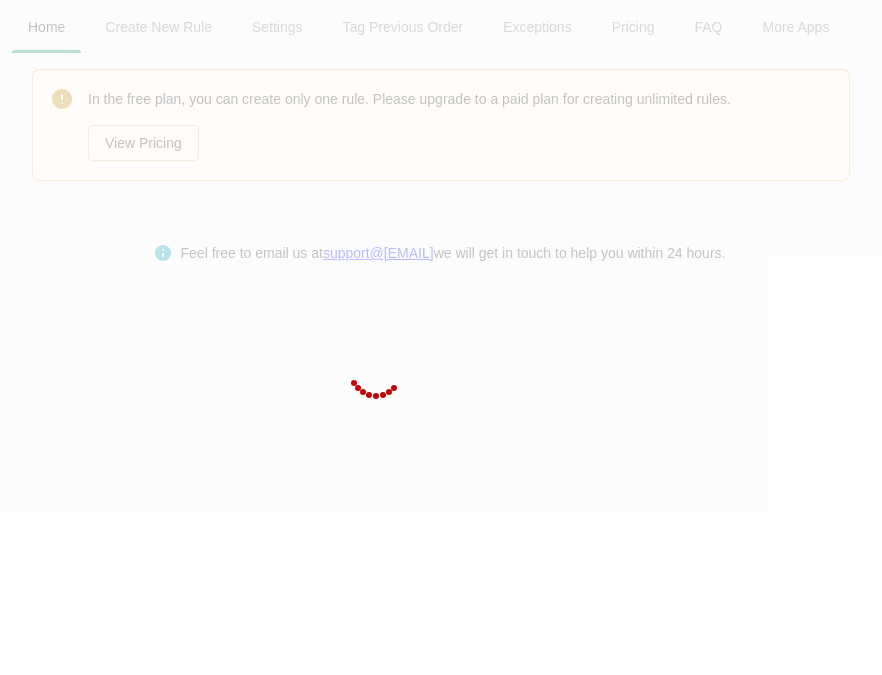 scroll, scrollTop: 0, scrollLeft: 0, axis: both 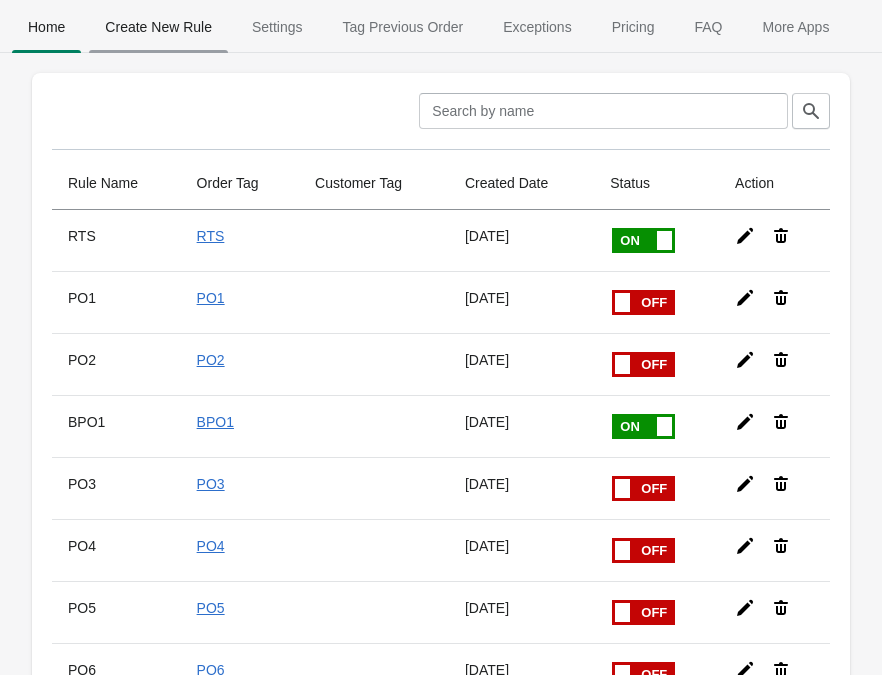 click on "Create New Rule" at bounding box center [158, 27] 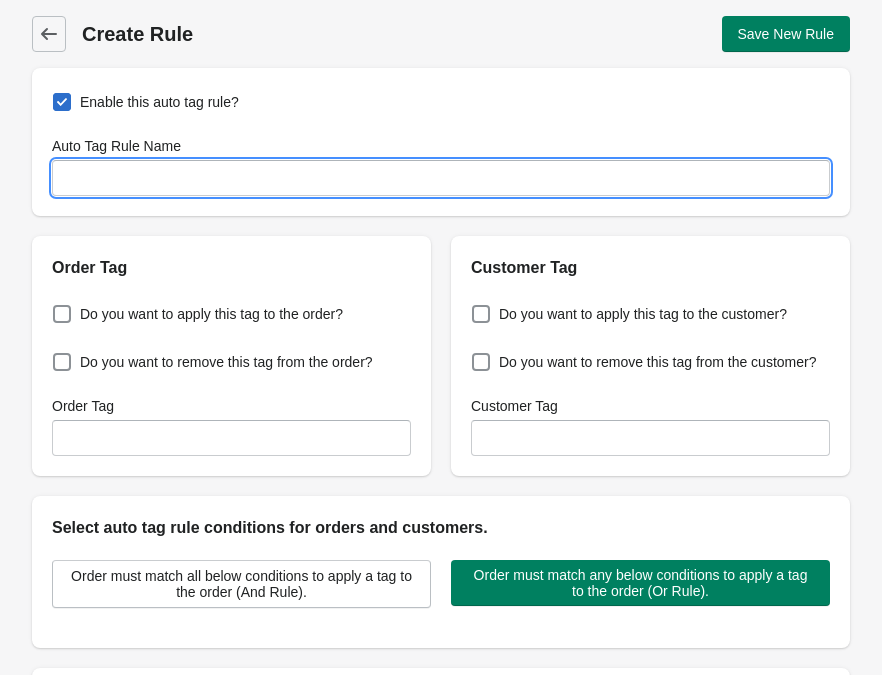 click on "Auto Tag Rule Name" at bounding box center (441, 178) 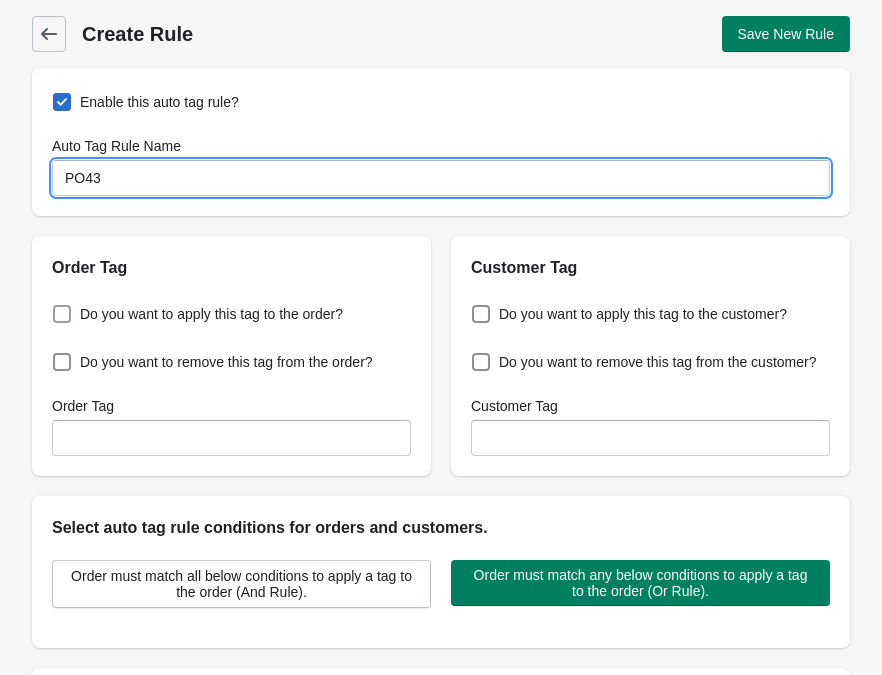 type on "PO43" 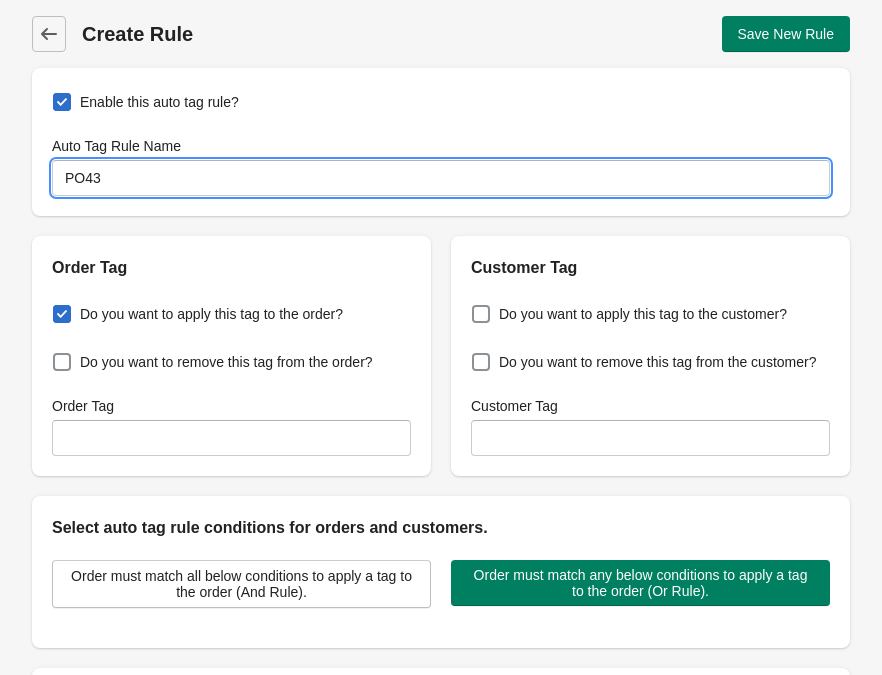 click on "Do you want to apply this tag to the order?" at bounding box center (57, 308) 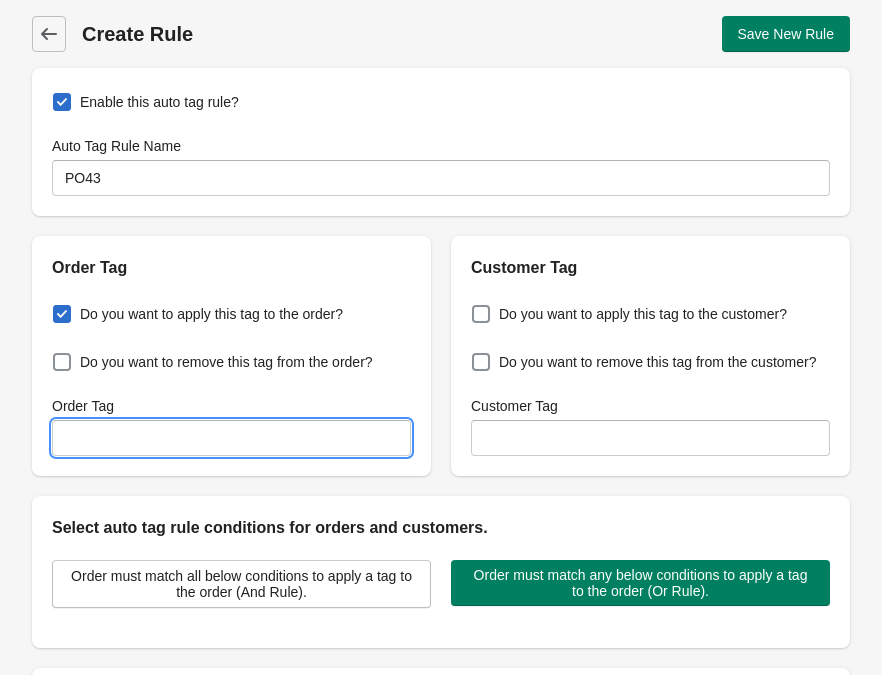 click on "Order Tag" at bounding box center [231, 438] 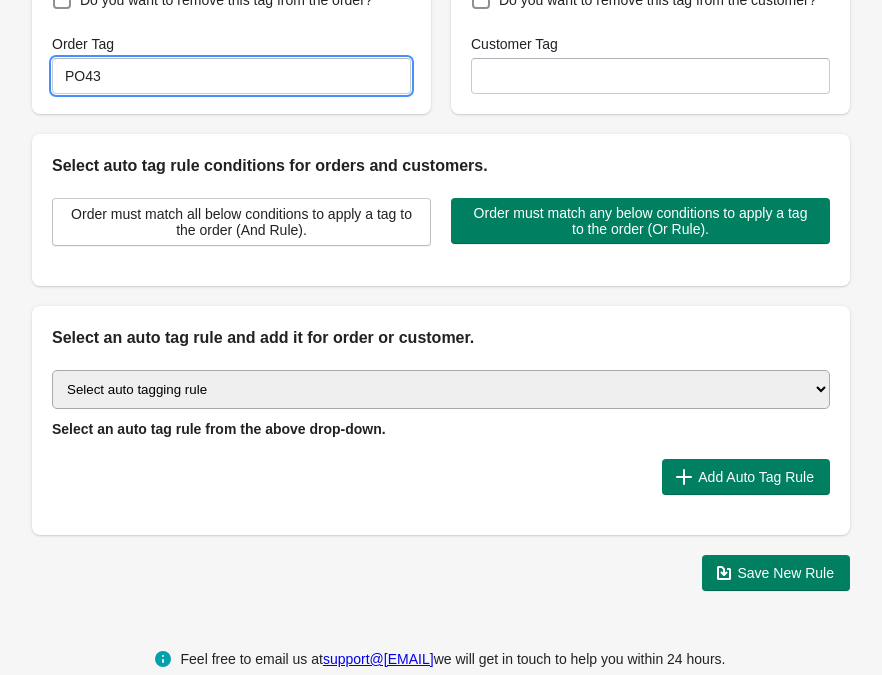 scroll, scrollTop: 391, scrollLeft: 0, axis: vertical 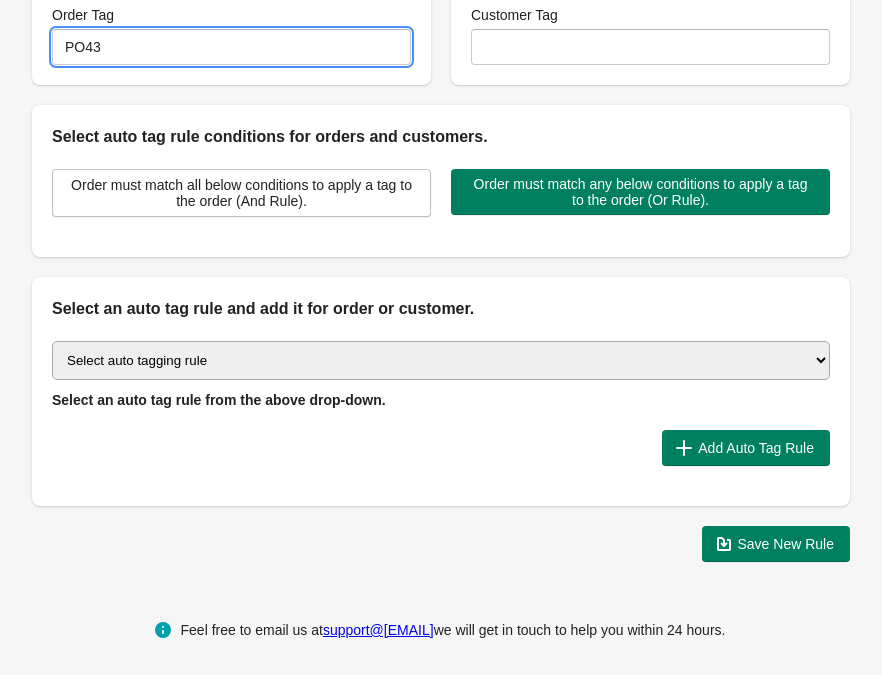 type on "PO43" 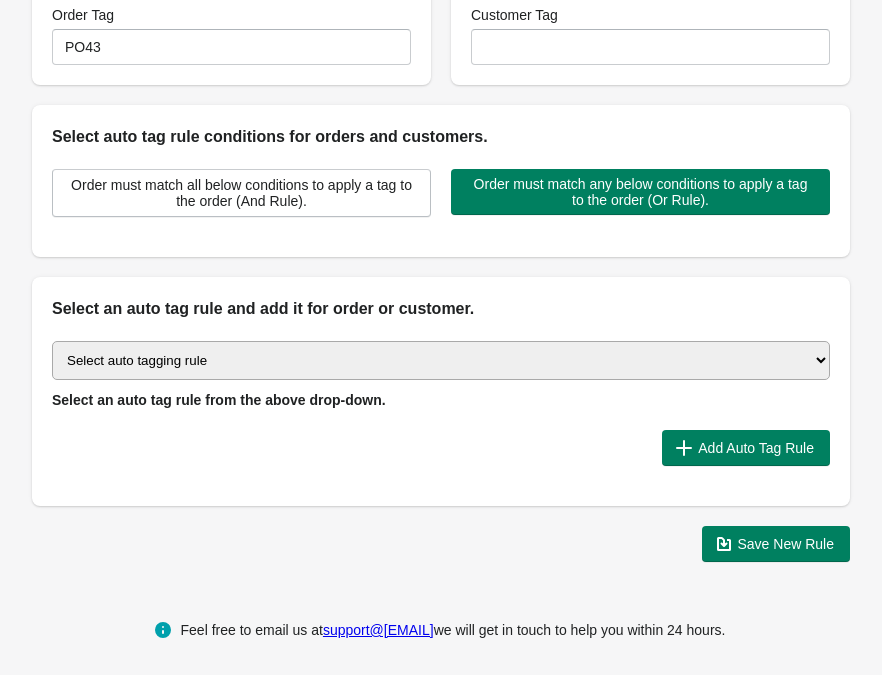 select on "51" 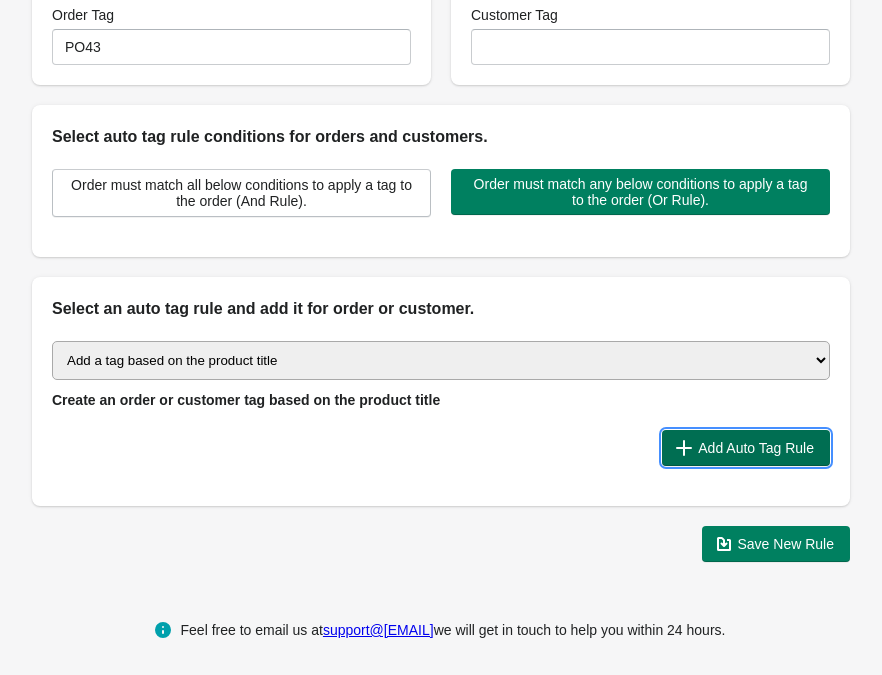 click on "Add Auto Tag Rule" at bounding box center [746, 448] 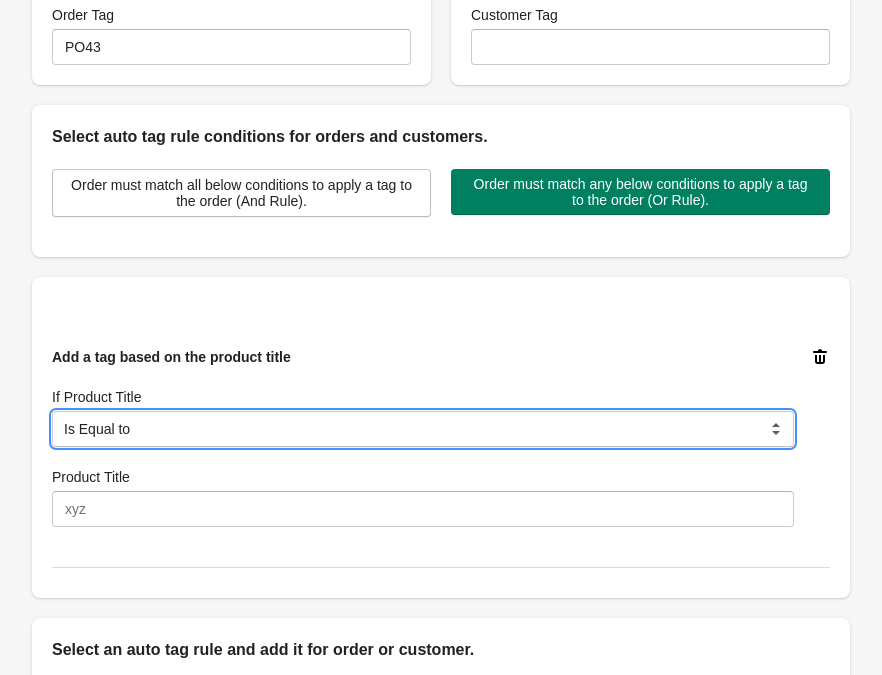 click on "Is Equal to Contain Is not Equal to Does not Contain Start With" at bounding box center (423, 429) 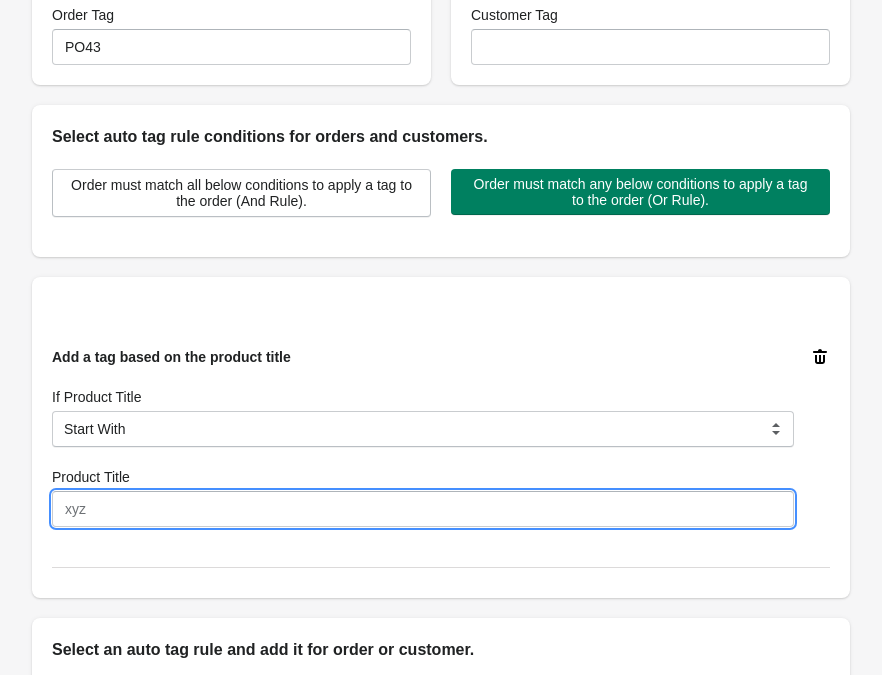 click on "Product Title" at bounding box center [423, 509] 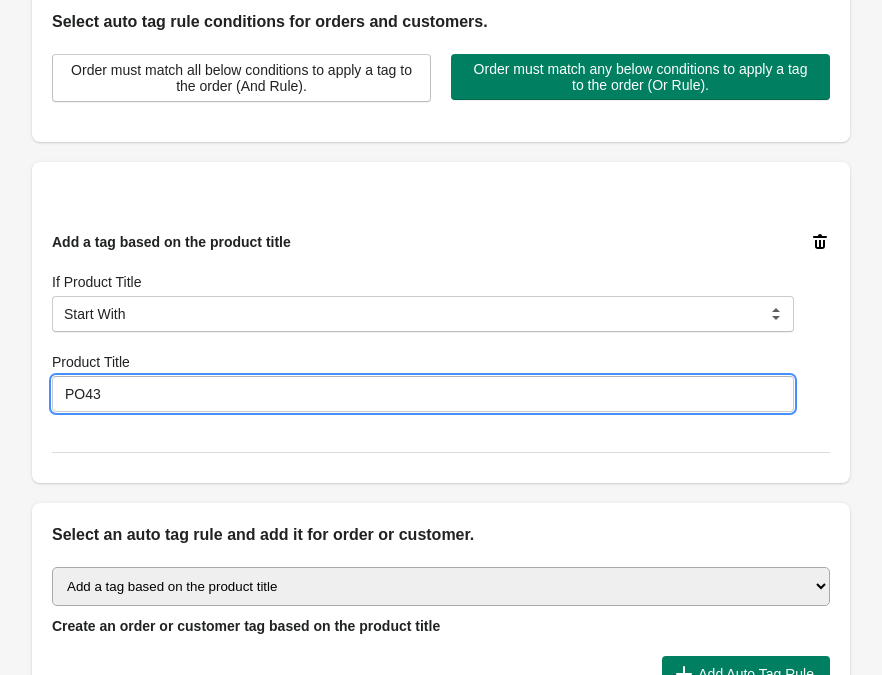 scroll, scrollTop: 739, scrollLeft: 0, axis: vertical 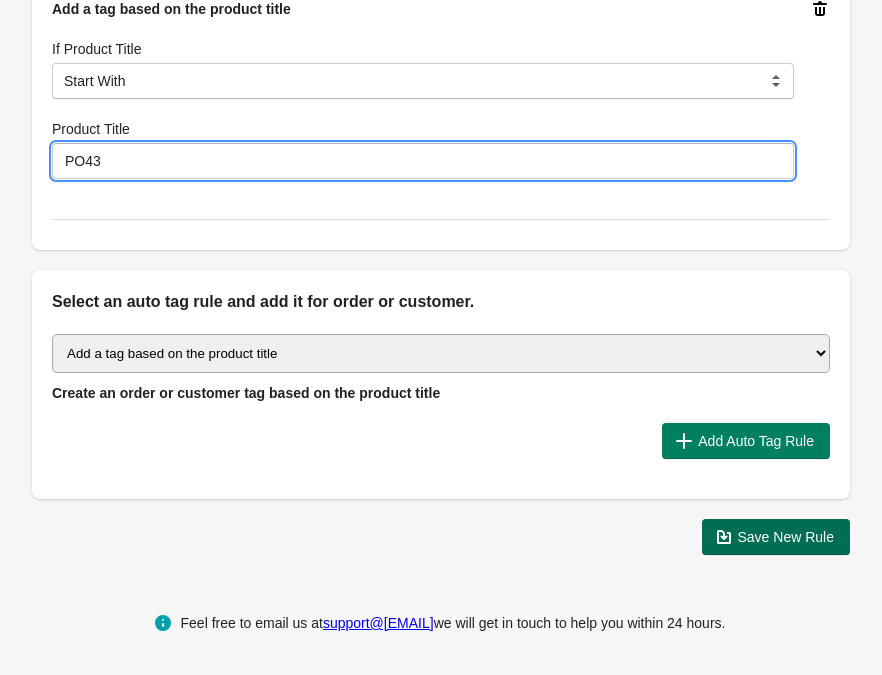 type on "PO43" 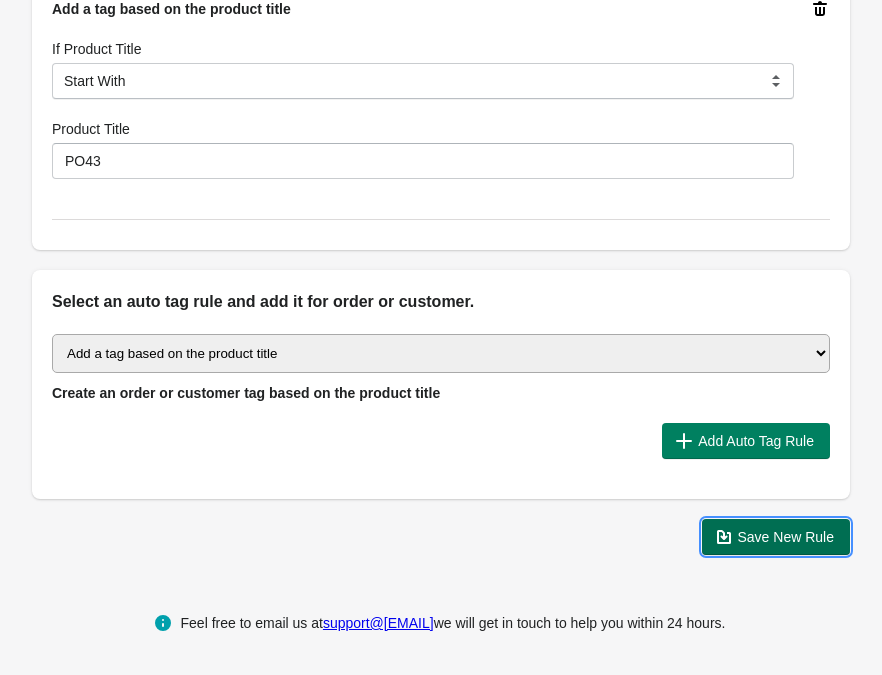 click on "Save New Rule" at bounding box center (786, 537) 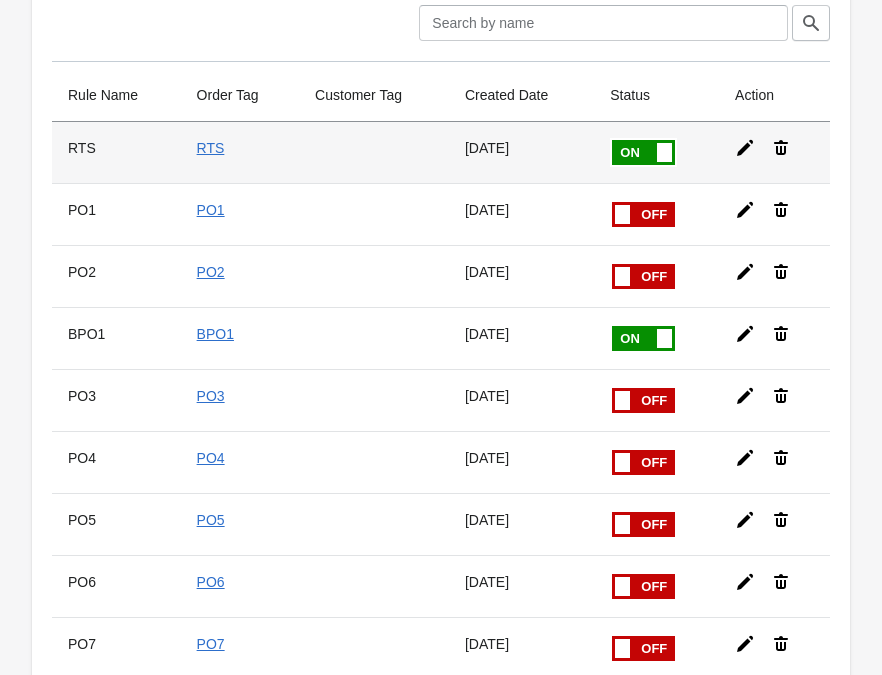 scroll, scrollTop: 0, scrollLeft: 0, axis: both 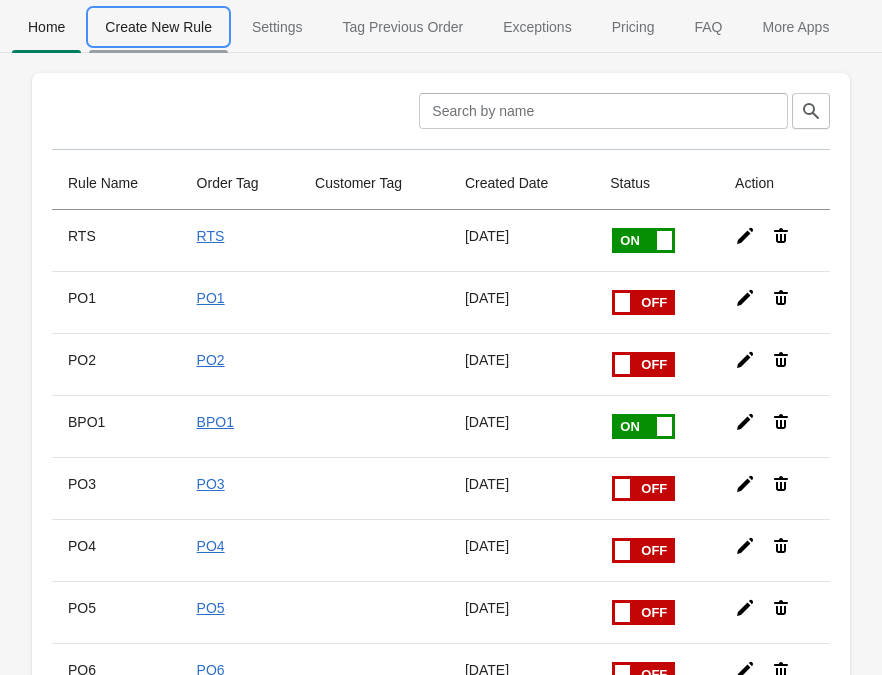 click on "Create New Rule" at bounding box center [158, 27] 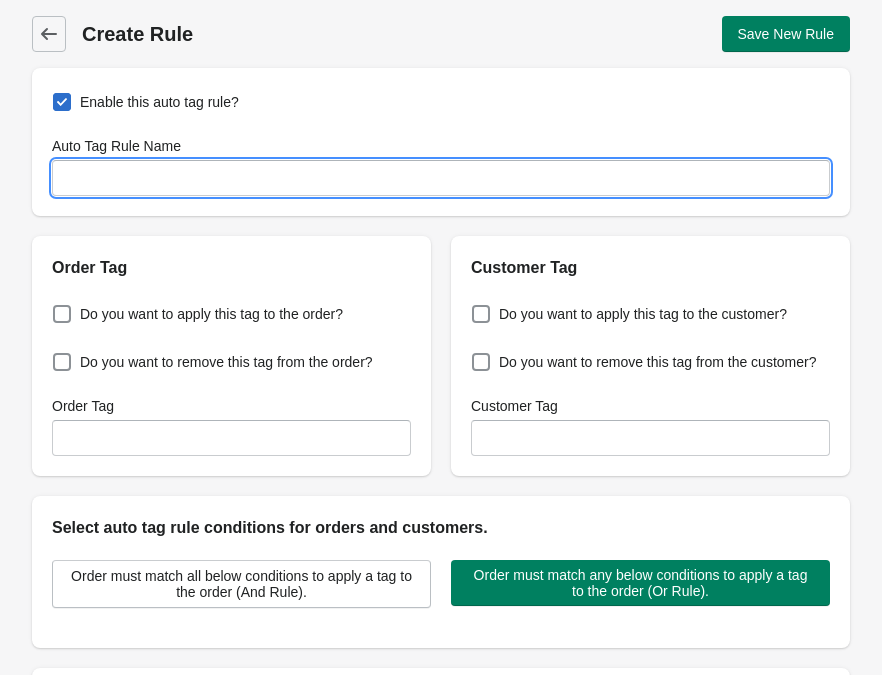 click on "Auto Tag Rule Name" at bounding box center (441, 178) 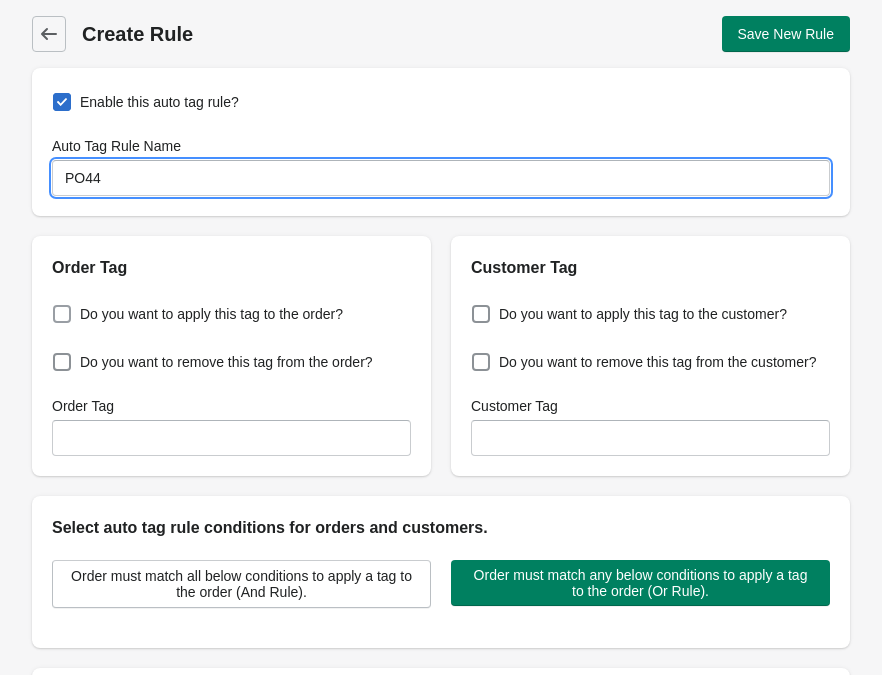 type on "PO44" 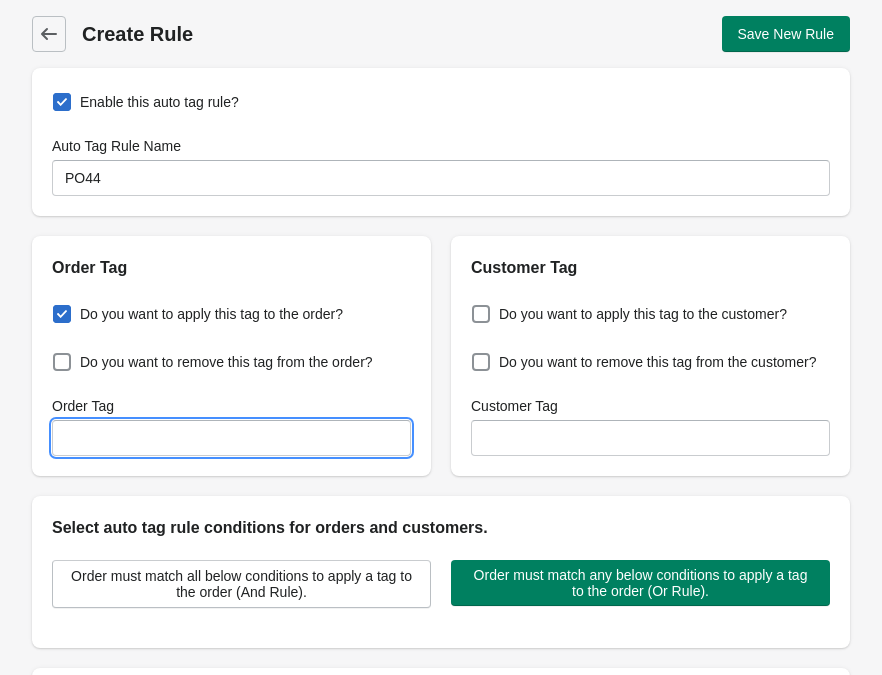 click on "Order Tag" at bounding box center (231, 438) 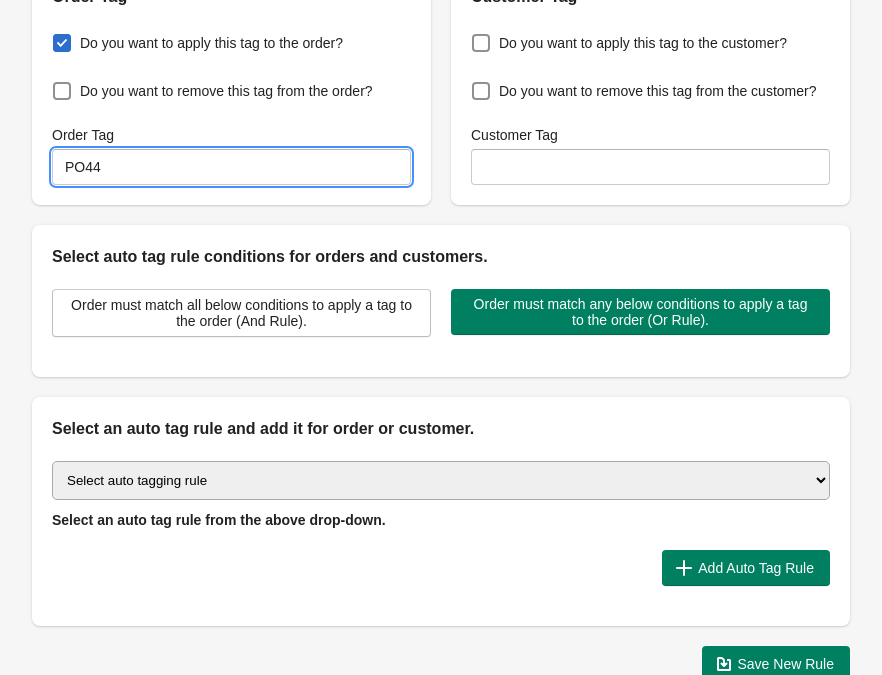 scroll, scrollTop: 398, scrollLeft: 0, axis: vertical 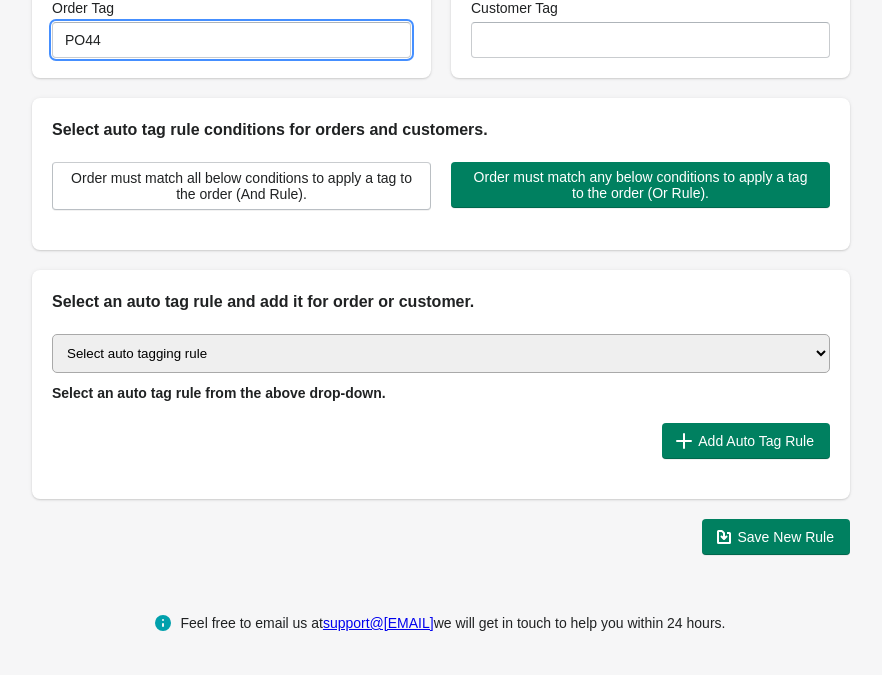 type on "PO44" 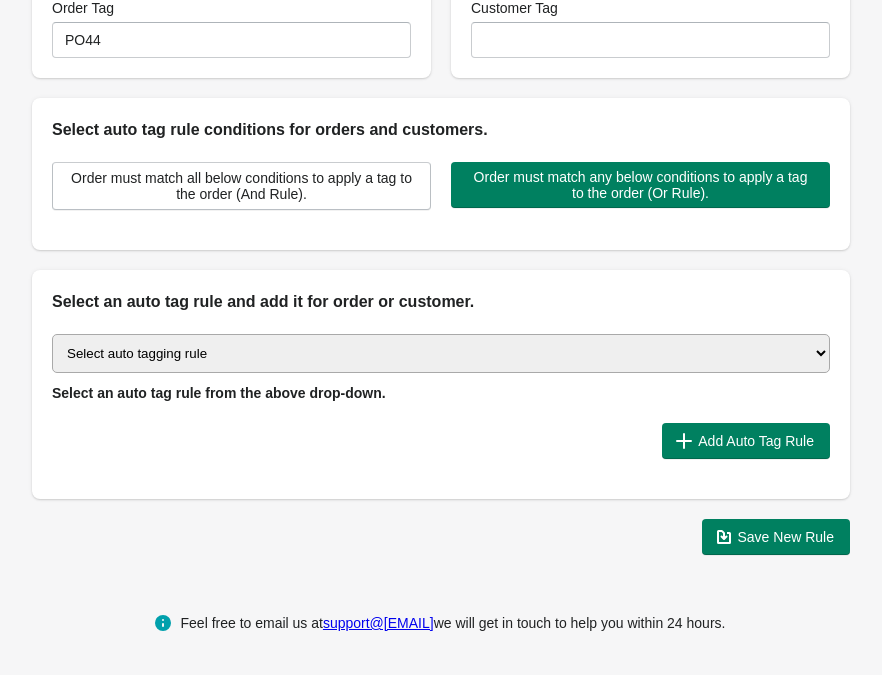 select on "51" 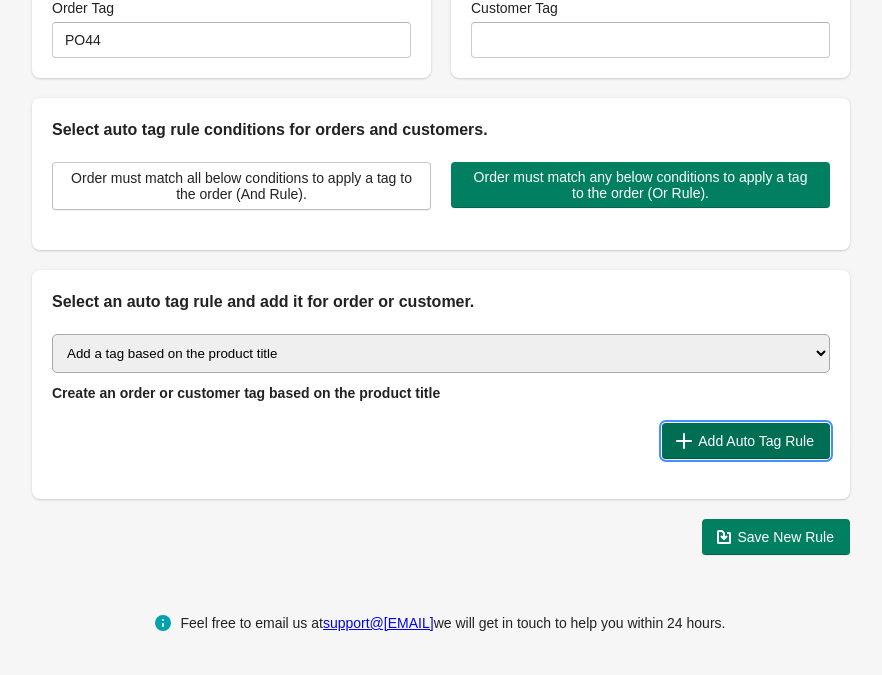 click on "Add Auto Tag Rule" at bounding box center [756, 441] 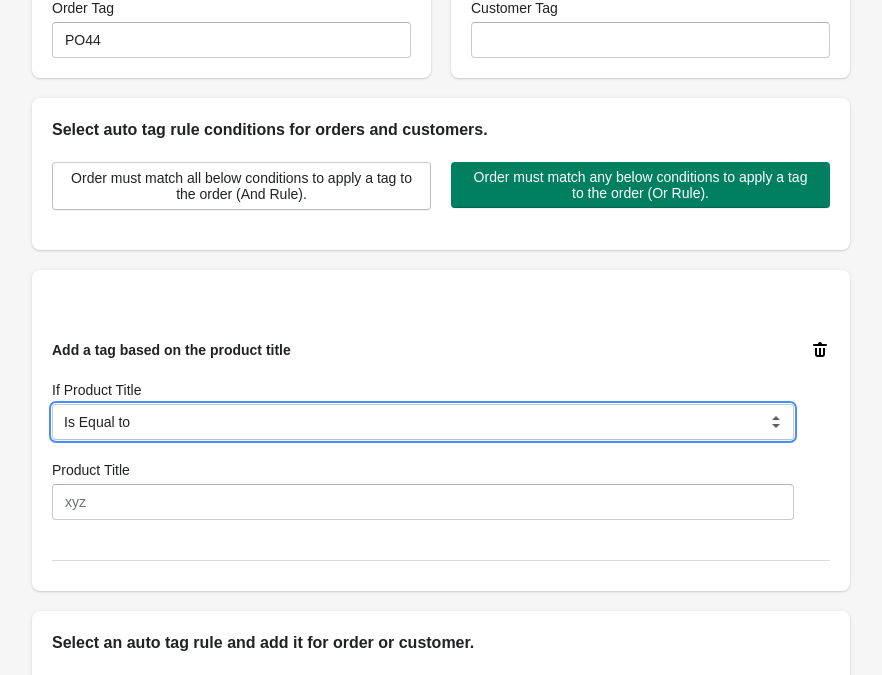 click on "Is Equal to Contain Is not Equal to Does not Contain Start With" at bounding box center [423, 422] 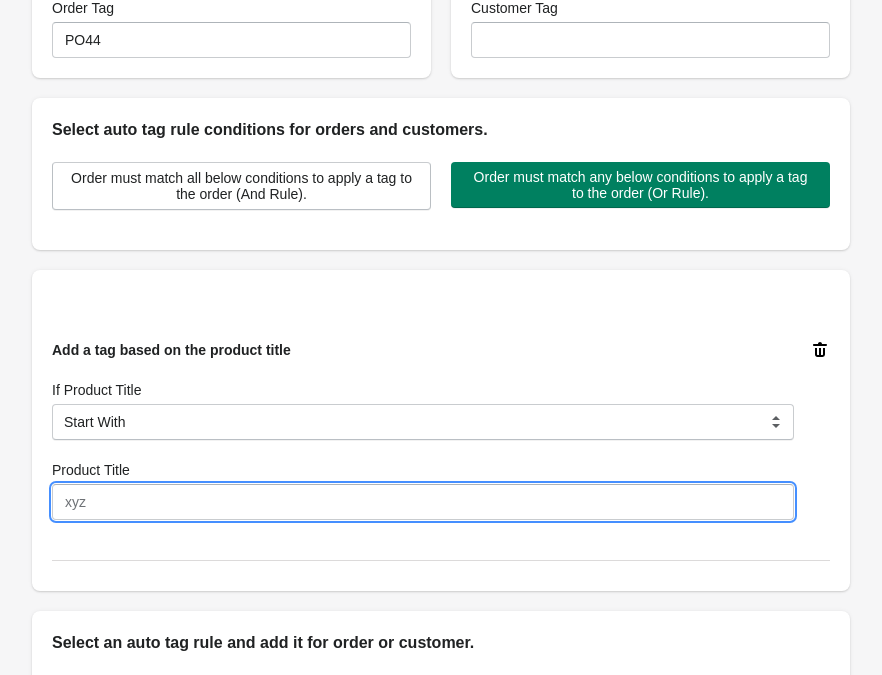 click on "Product Title" at bounding box center (423, 502) 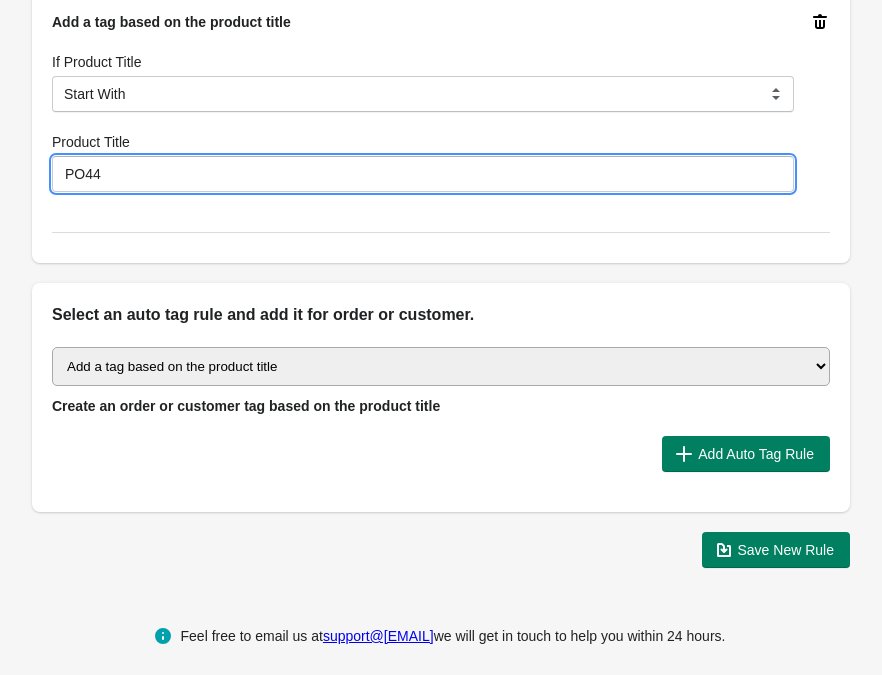 scroll, scrollTop: 739, scrollLeft: 0, axis: vertical 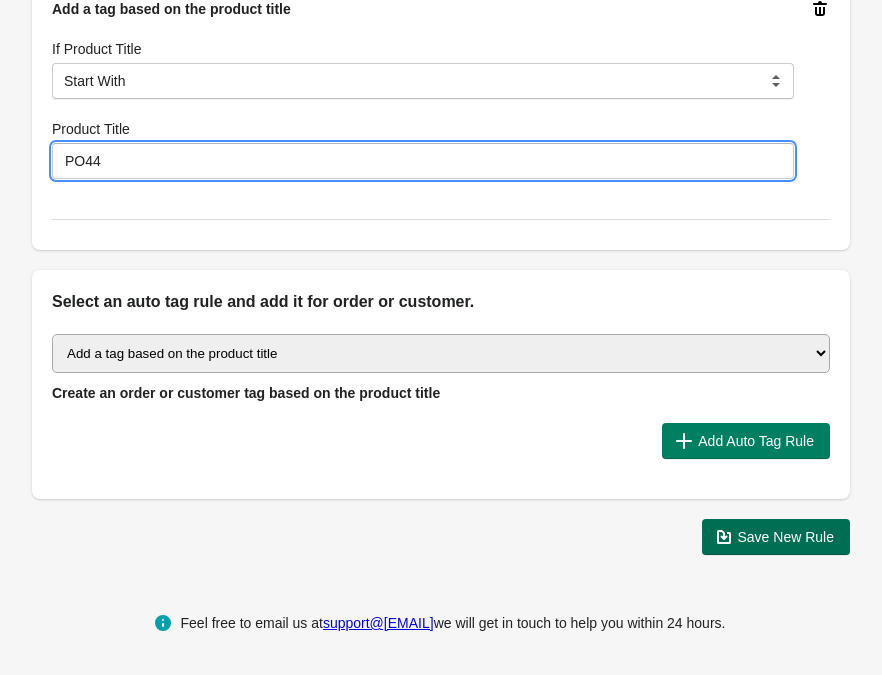 type on "PO44" 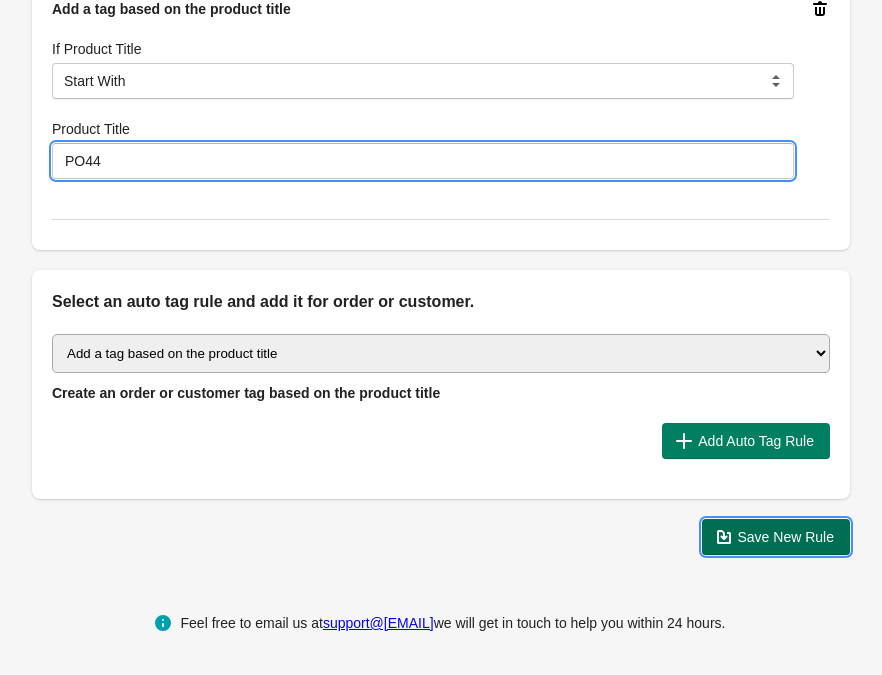 click on "Save New Rule" at bounding box center (786, 537) 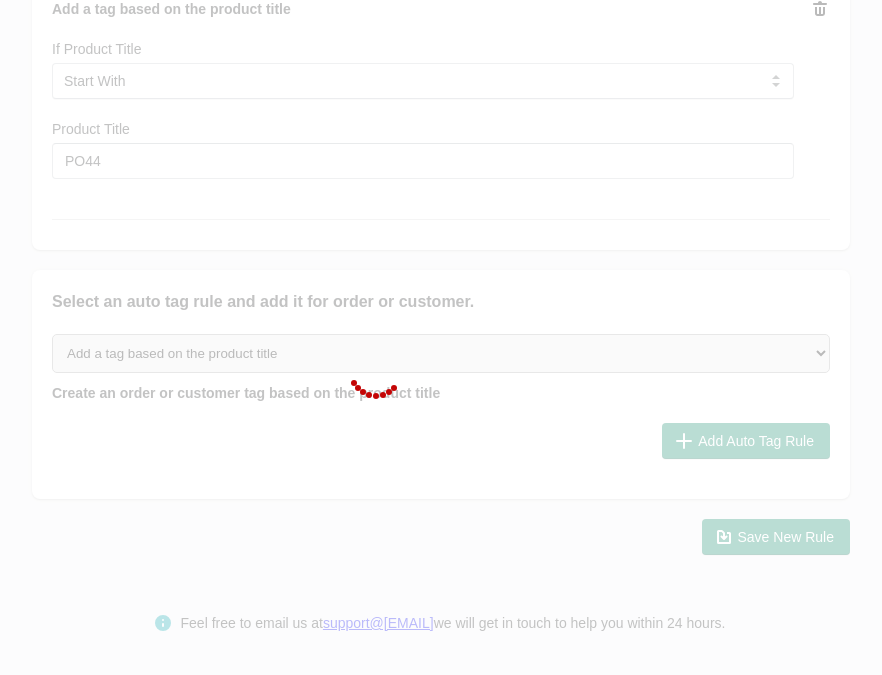 scroll, scrollTop: 0, scrollLeft: 0, axis: both 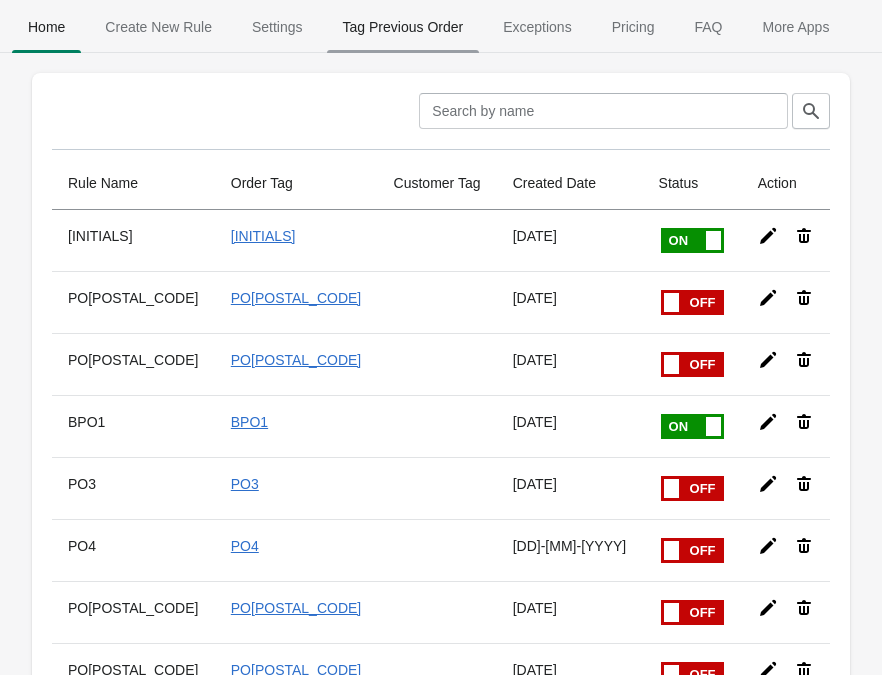click on "Tag Previous Order" at bounding box center (403, 27) 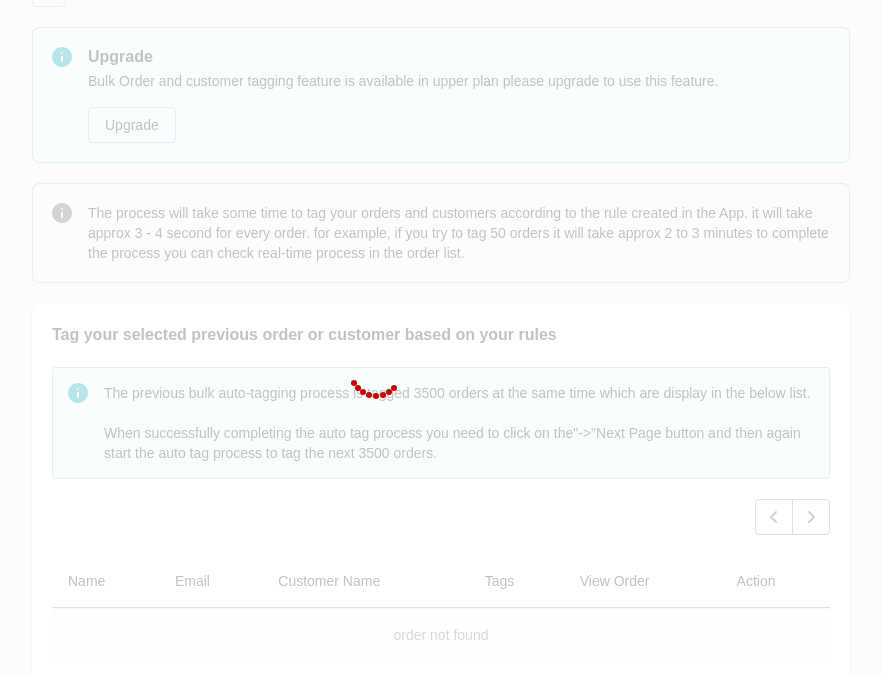 scroll, scrollTop: 48, scrollLeft: 0, axis: vertical 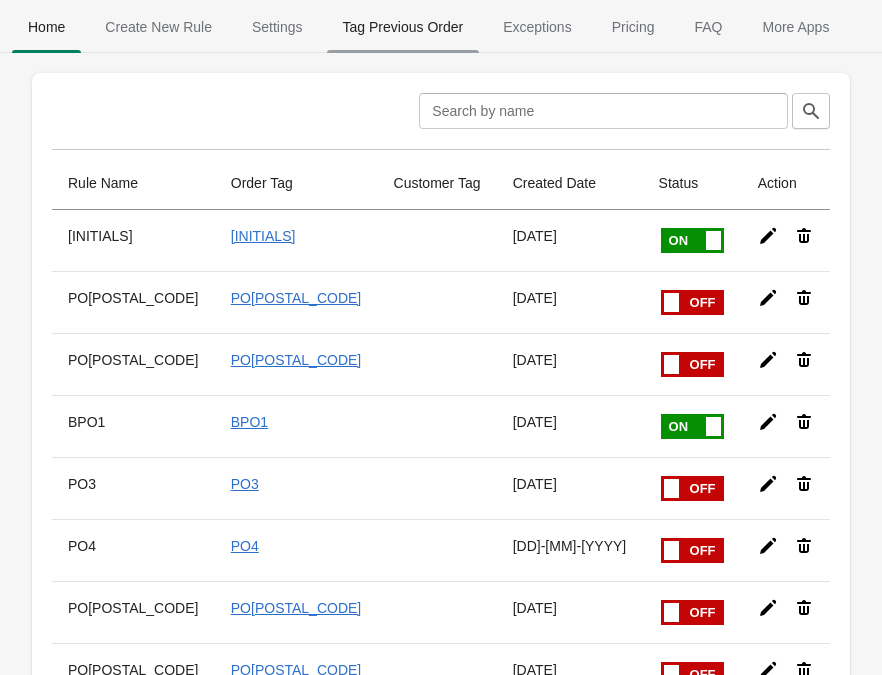 click on "Tag Previous Order" at bounding box center [403, 27] 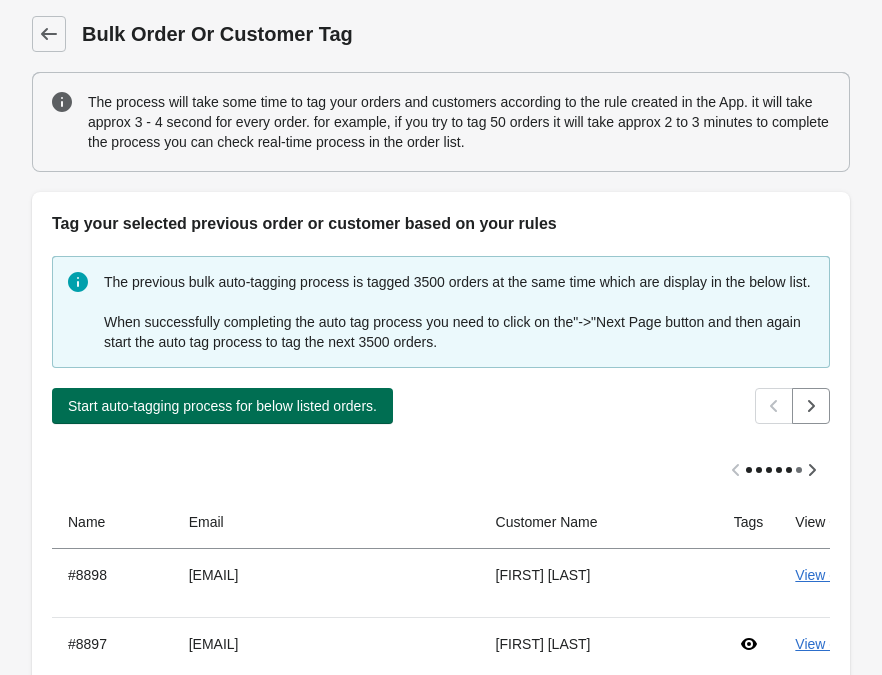 scroll, scrollTop: 65, scrollLeft: 0, axis: vertical 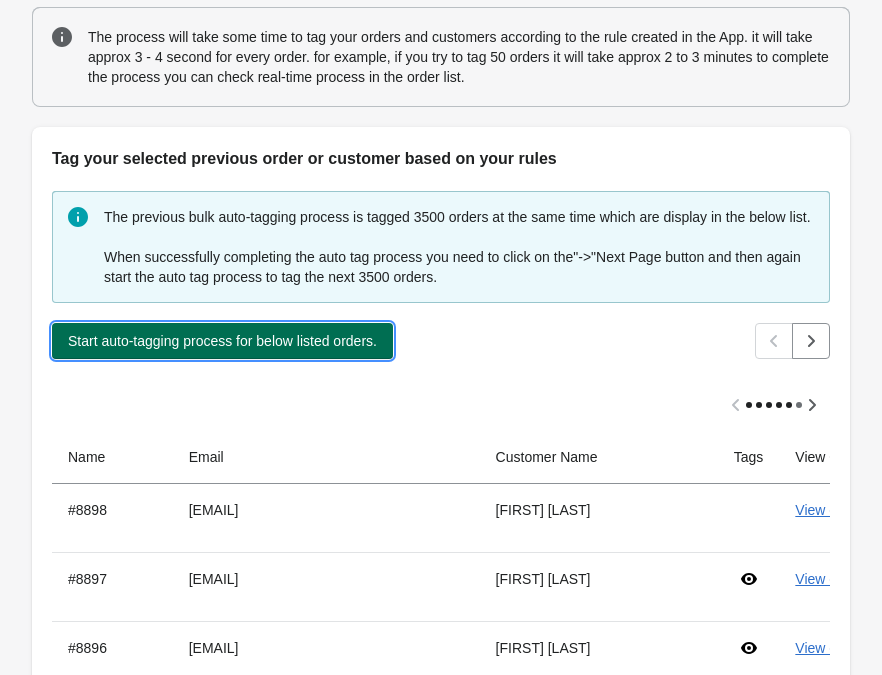 click on "Start auto-tagging process for below listed orders." at bounding box center [222, 341] 